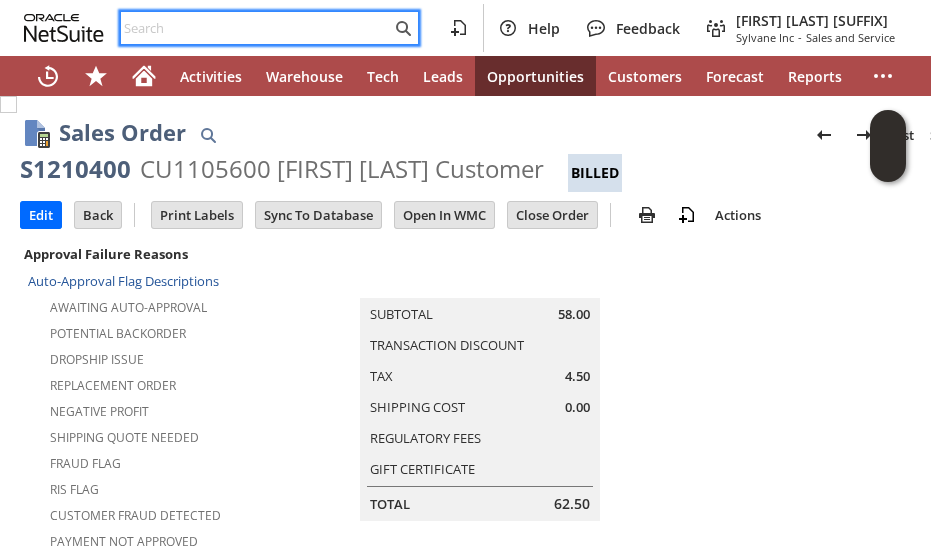 scroll, scrollTop: 0, scrollLeft: 0, axis: both 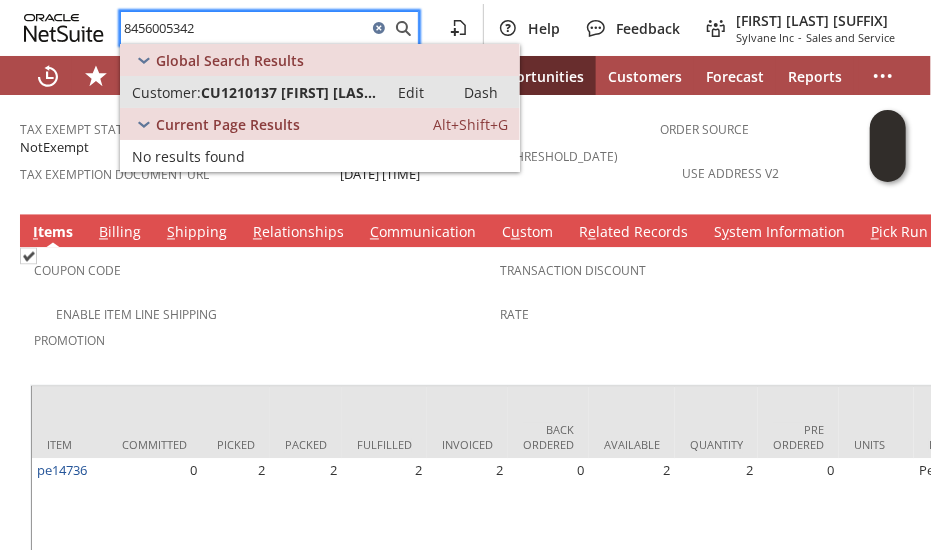 type on "8456005342" 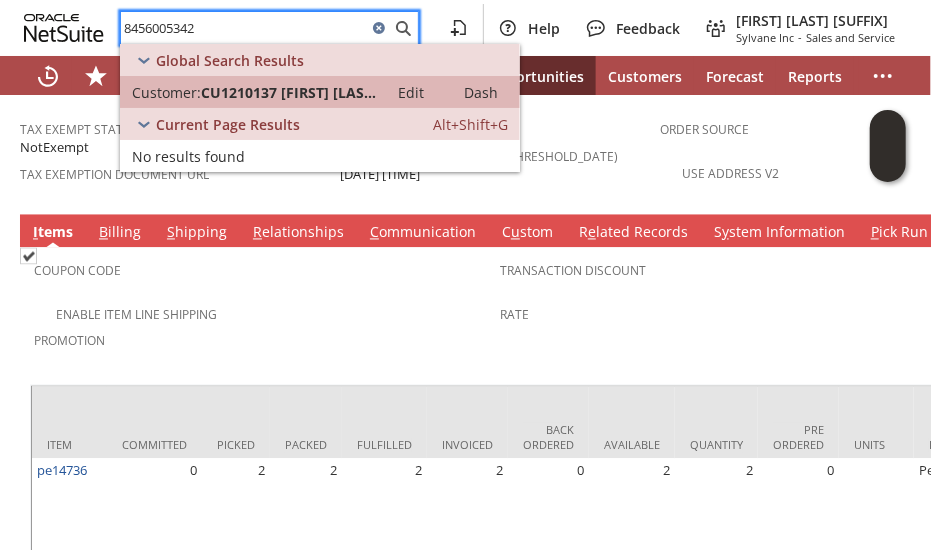 click on "CU1210137 [FIRST] [LAST]" at bounding box center (288, 92) 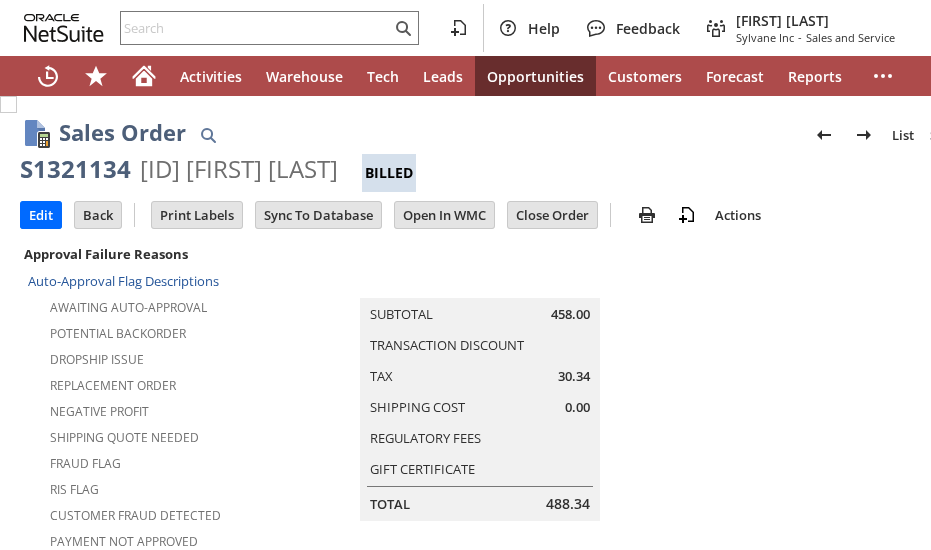 scroll, scrollTop: 0, scrollLeft: 0, axis: both 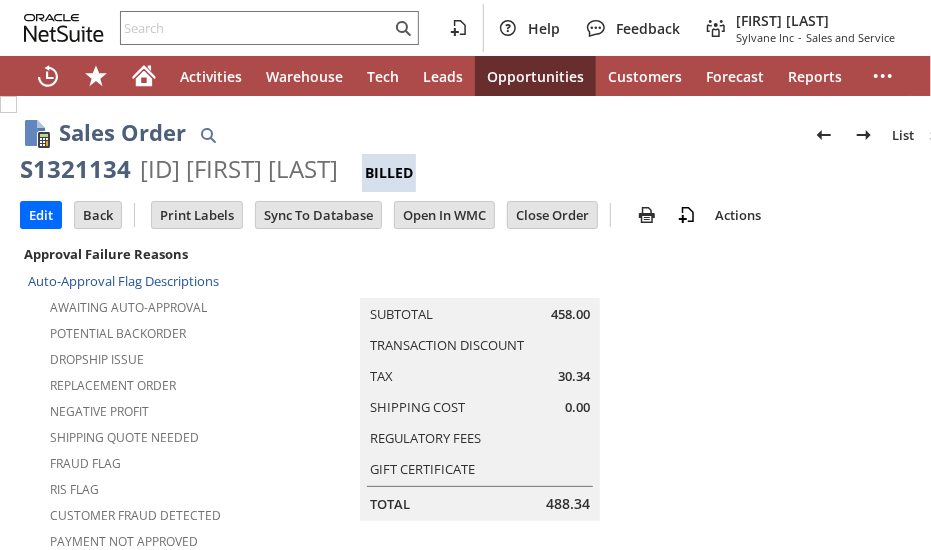 click on "Summary
Subtotal
458.00
Transaction Discount
Tax
30.34
Shipping Cost
0.00
Regulatory Fees
Gift Certificate
Total
488.34" at bounding box center (500, 381) 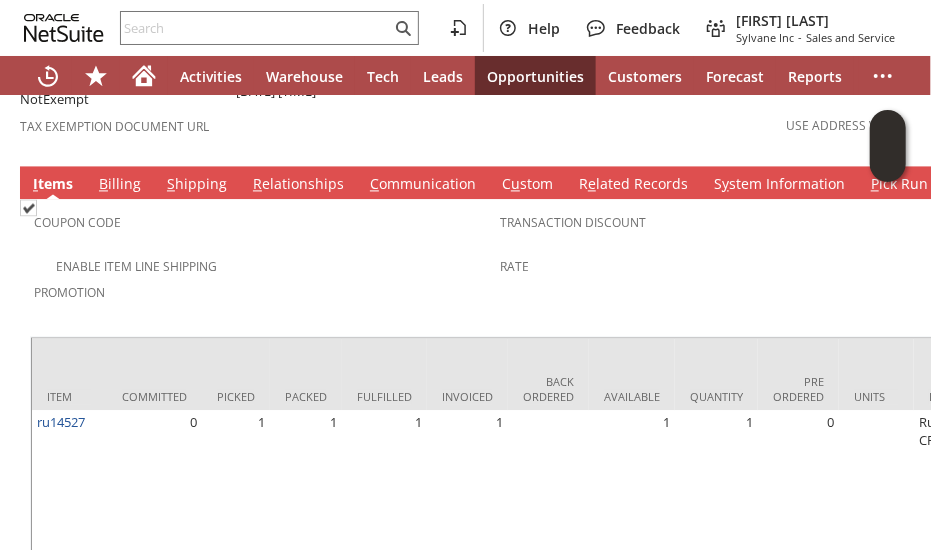 scroll, scrollTop: 1715, scrollLeft: 0, axis: vertical 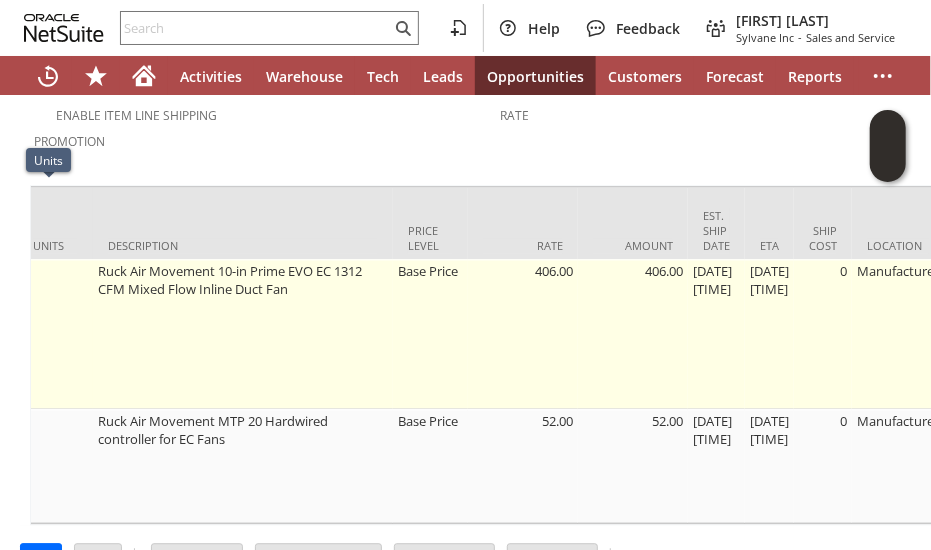 click at bounding box center (55, 334) 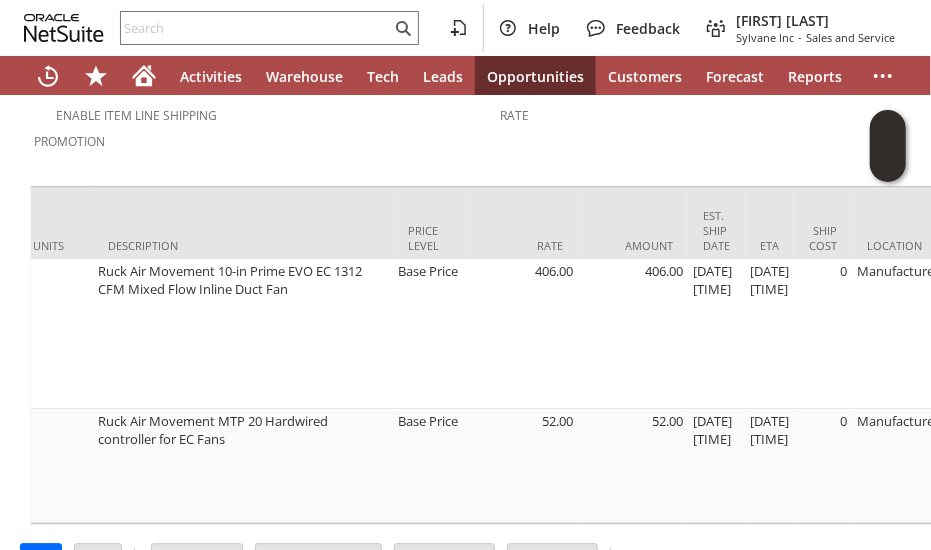 scroll, scrollTop: 0, scrollLeft: 7, axis: horizontal 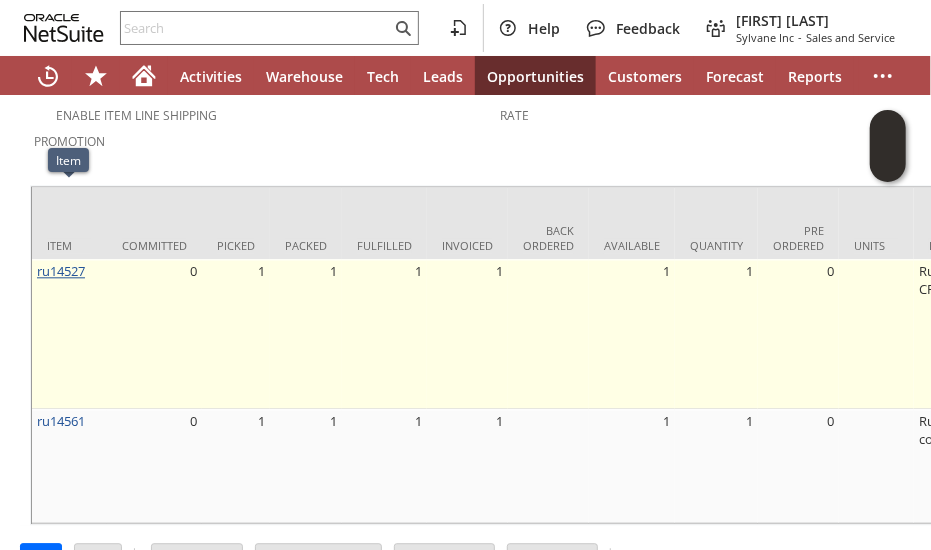 click on "ru14527" at bounding box center (61, 271) 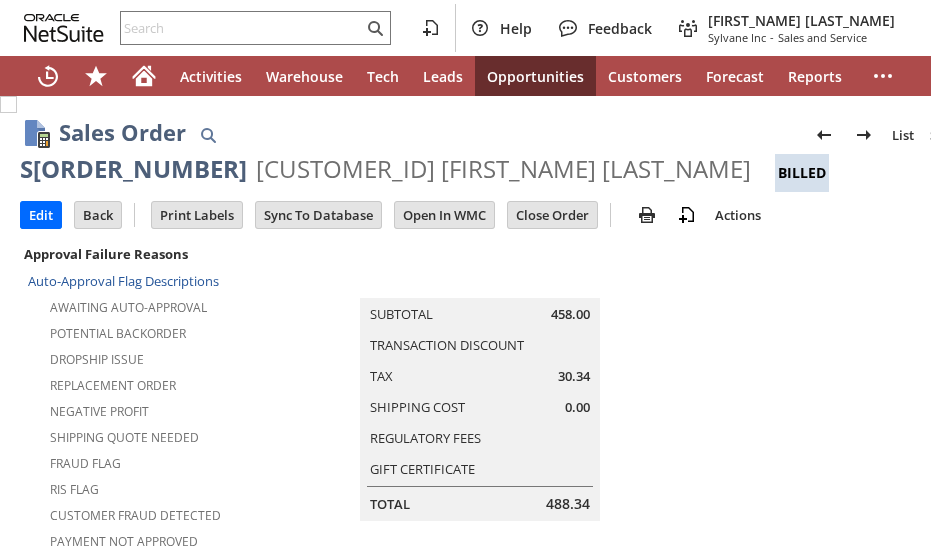 scroll, scrollTop: 0, scrollLeft: 0, axis: both 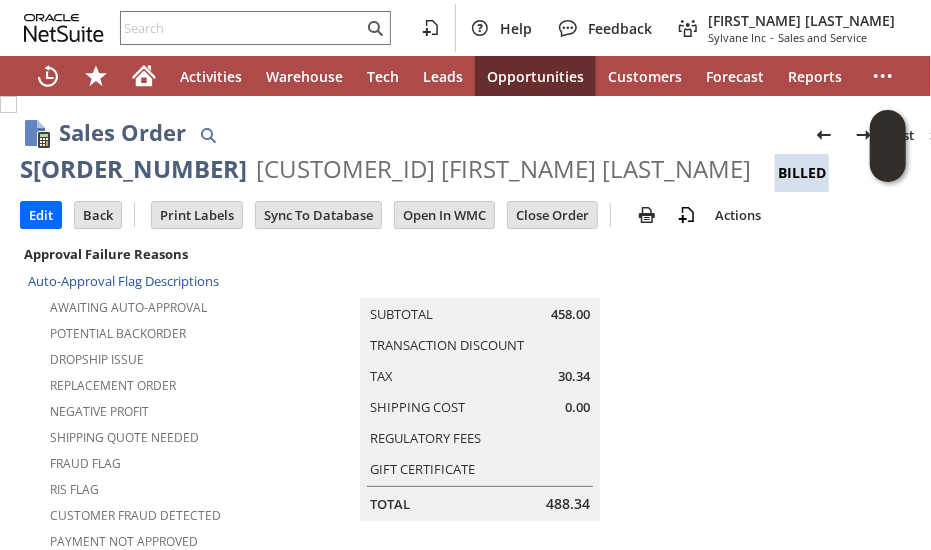 click on "Summary
Subtotal
458.00
Transaction Discount
Tax
30.34
Shipping Cost
0.00
Regulatory Fees
Gift Certificate
Total
488.34" at bounding box center (500, 381) 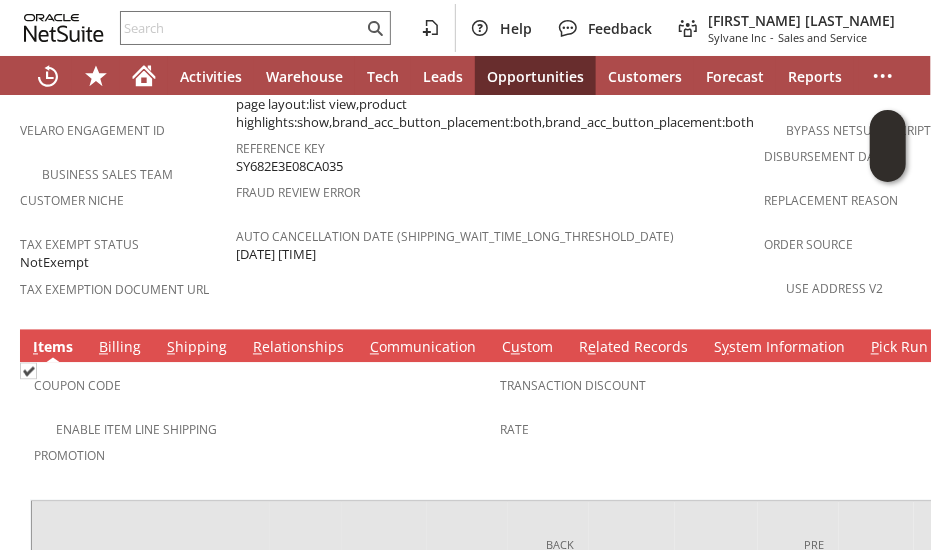scroll, scrollTop: 1500, scrollLeft: 0, axis: vertical 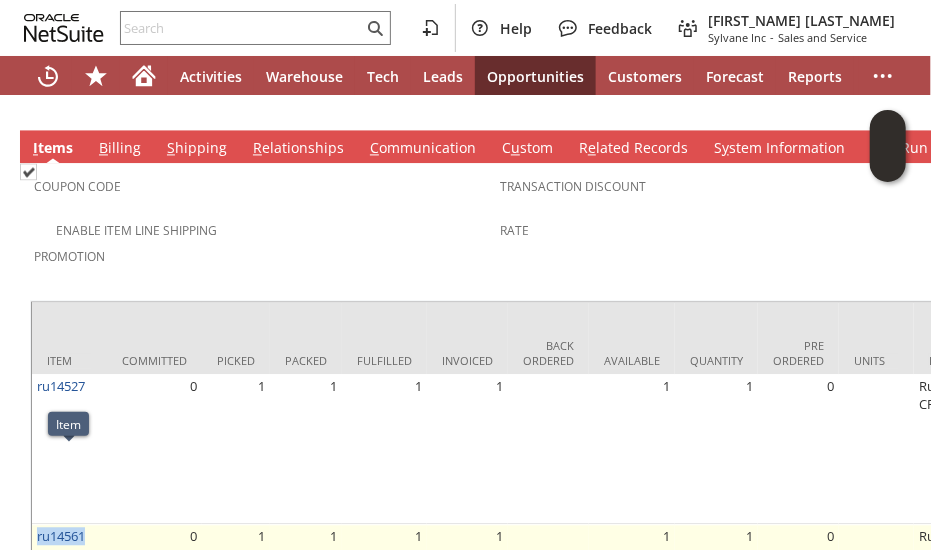 drag, startPoint x: 94, startPoint y: 457, endPoint x: 34, endPoint y: 468, distance: 61 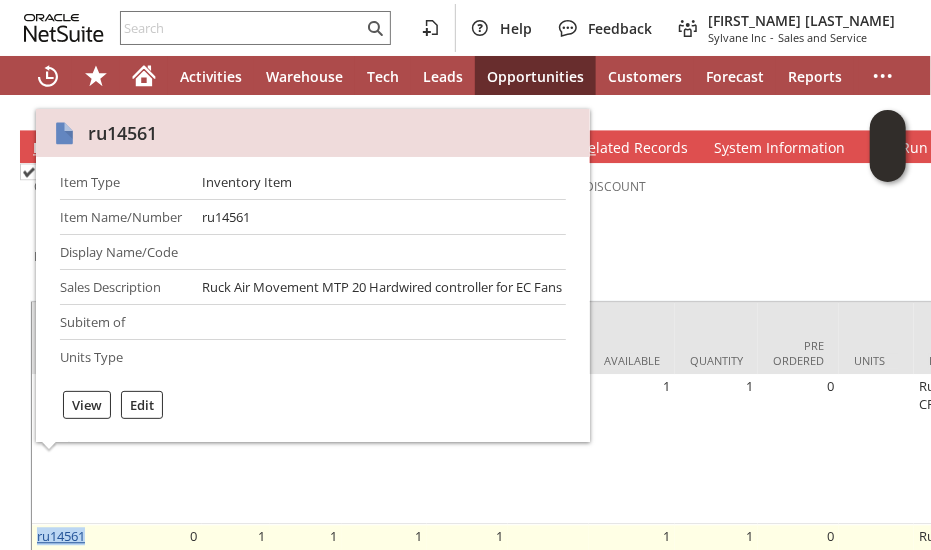 copy on "ru14561" 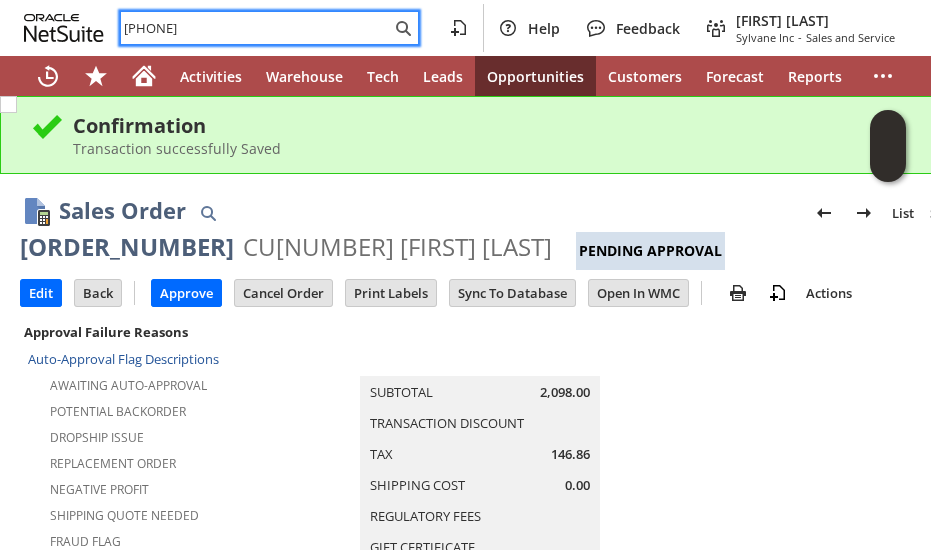 scroll, scrollTop: 0, scrollLeft: 0, axis: both 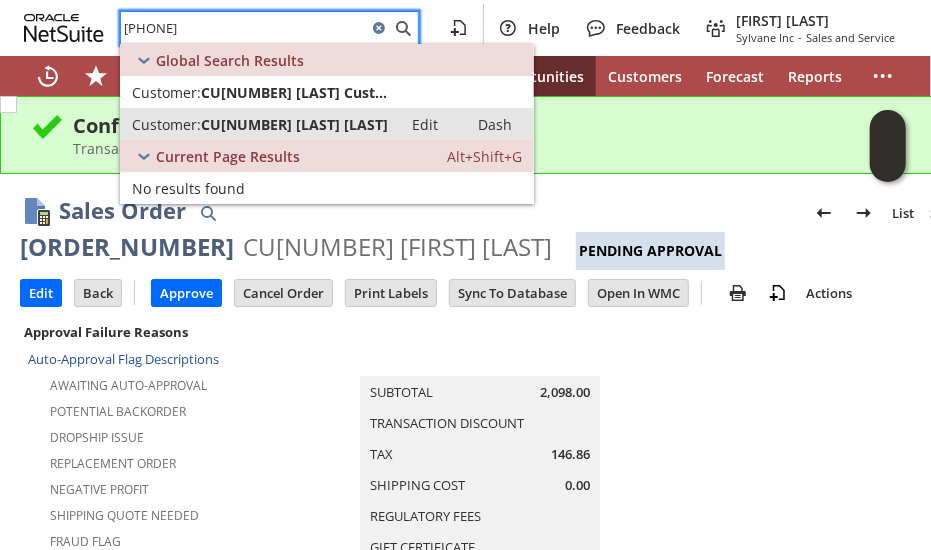 type on "6128894092" 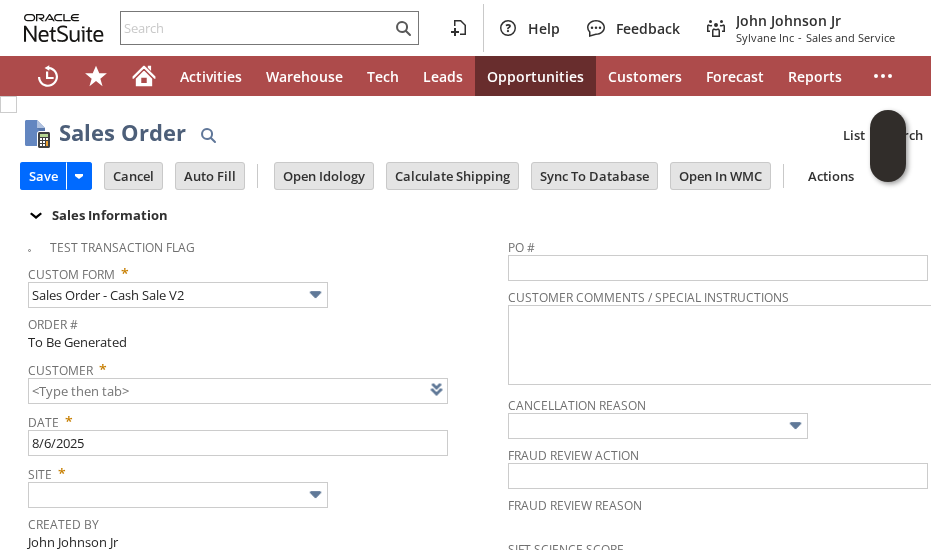 type on "Intelligent Recommendations ⁰" 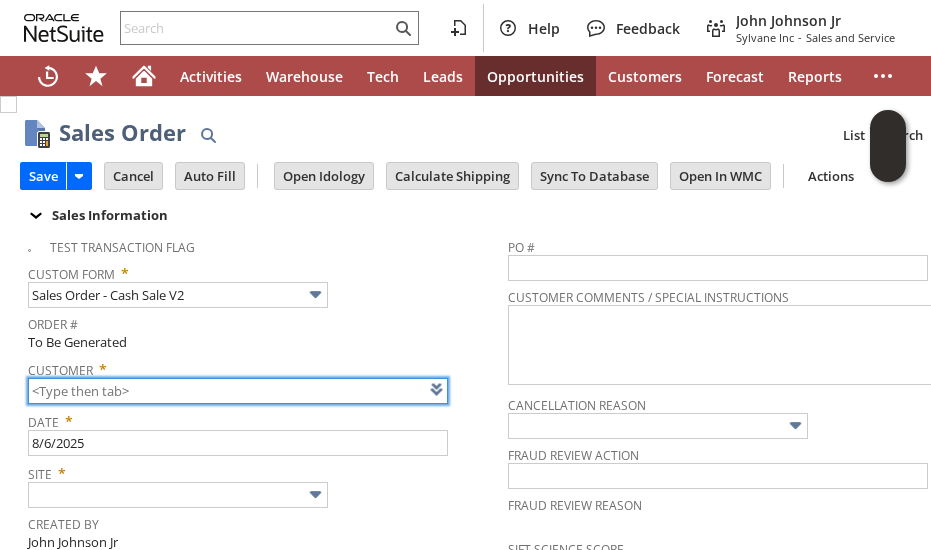 scroll, scrollTop: 0, scrollLeft: 0, axis: both 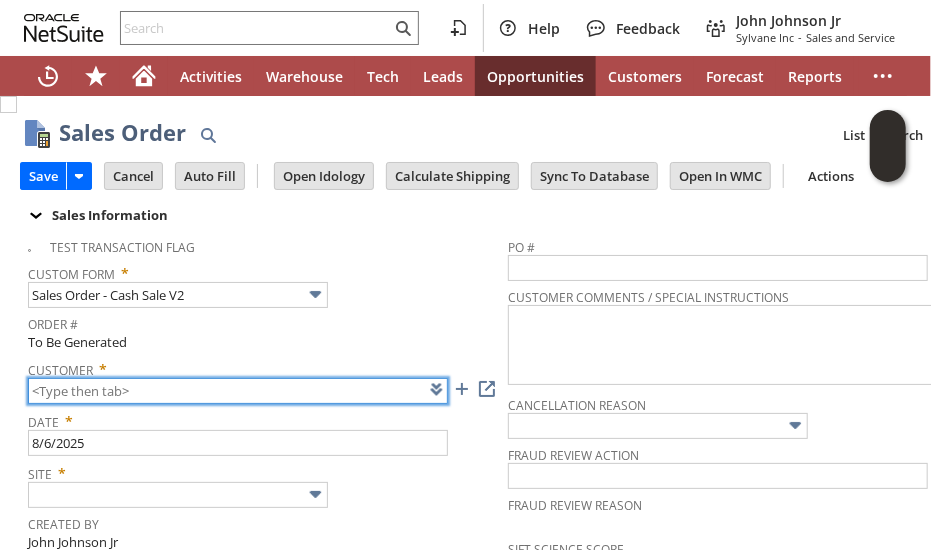 click at bounding box center (238, 391) 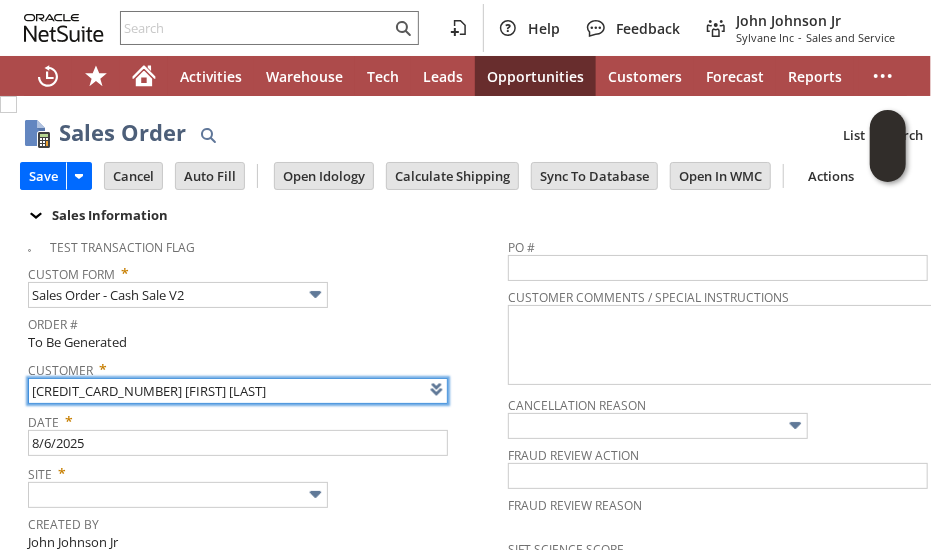 type on "[CREDIT_CARD_NUMBER] [FIRST] [LAST]" 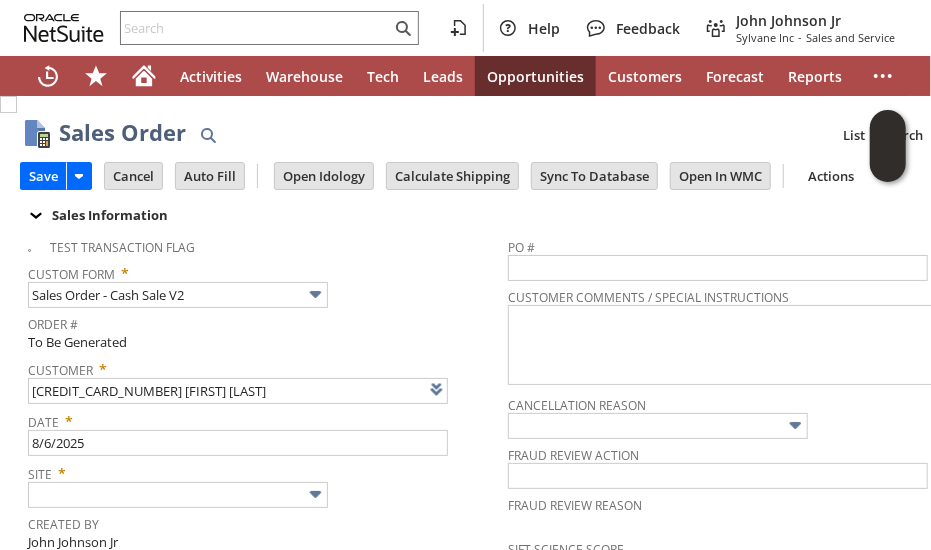 click on "Test Transaction Flag
Custom Form
*
Sales Order - Cash Sale V2
Order #
To Be Generated
Customer
*
[CREDIT_CARD_NUMBER] [FIRST] [LAST]
List  Search
Date
*
[DATE]
Site
*
Created By
[FIRST] [LAST]
How Order Received
*
Headquarters - Phone/Fax
Memo
Special Warehouse Instructions" at bounding box center [268, 467] 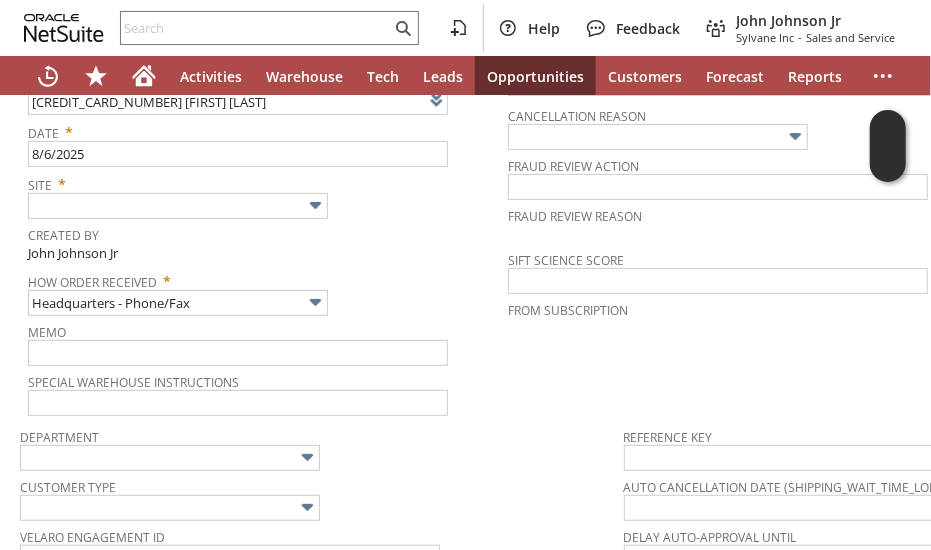 scroll, scrollTop: 320, scrollLeft: 0, axis: vertical 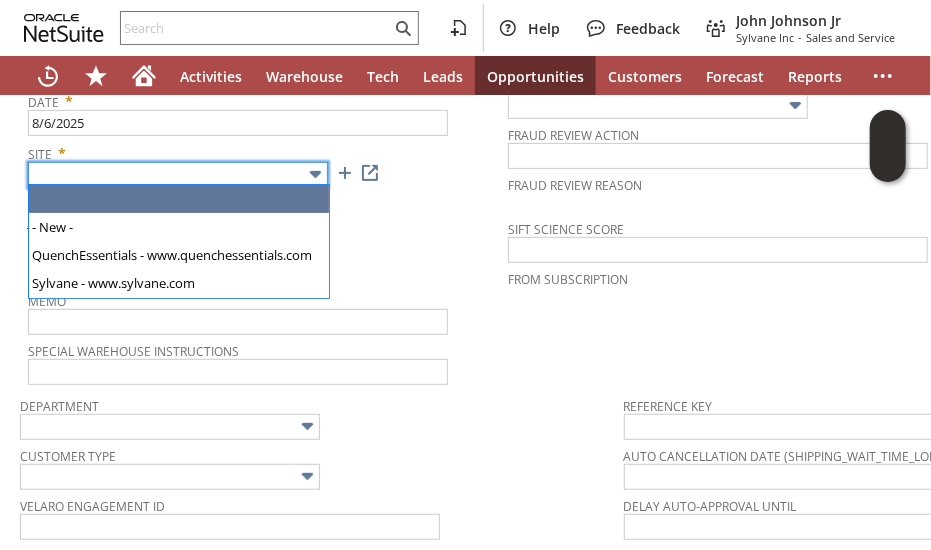 click at bounding box center [178, 175] 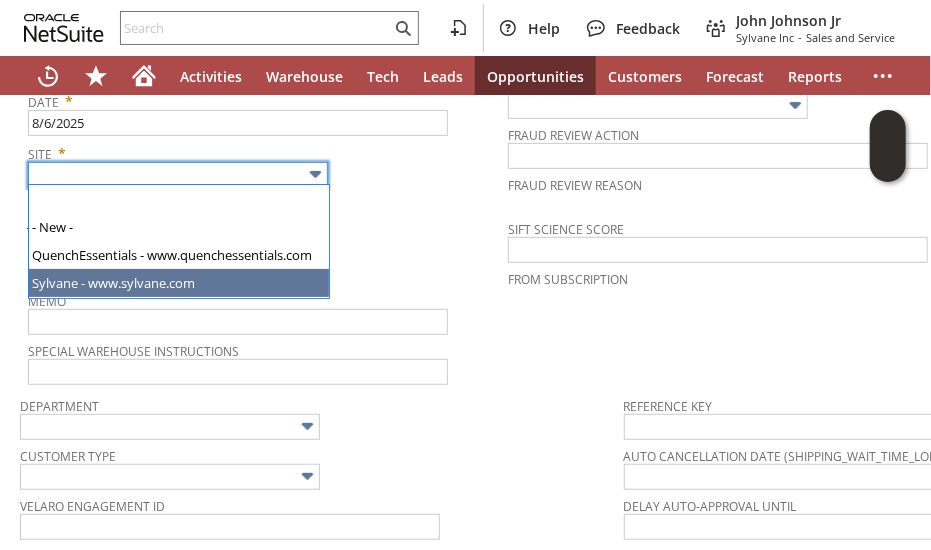 type on "Sylvane - www.sylvane.com" 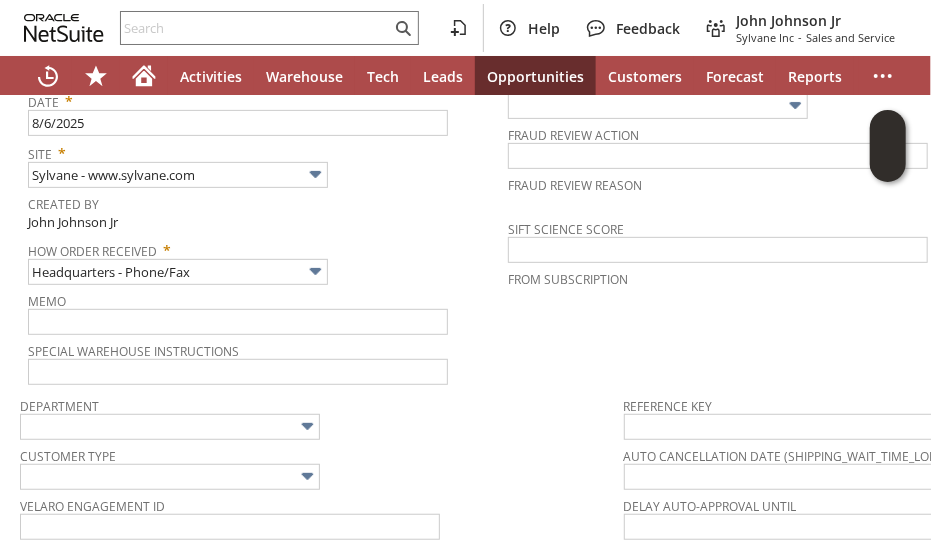 click on "How Order Received
*" at bounding box center (263, 247) 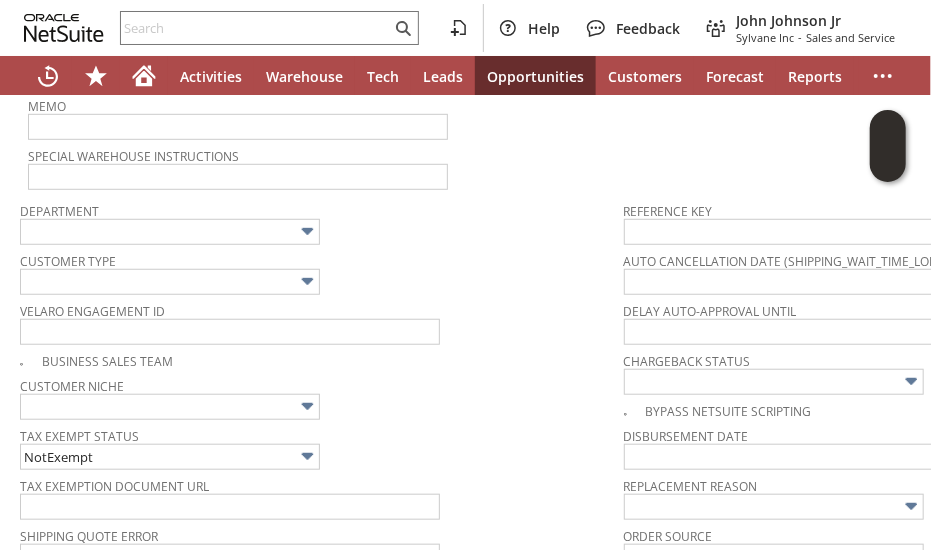scroll, scrollTop: 520, scrollLeft: 0, axis: vertical 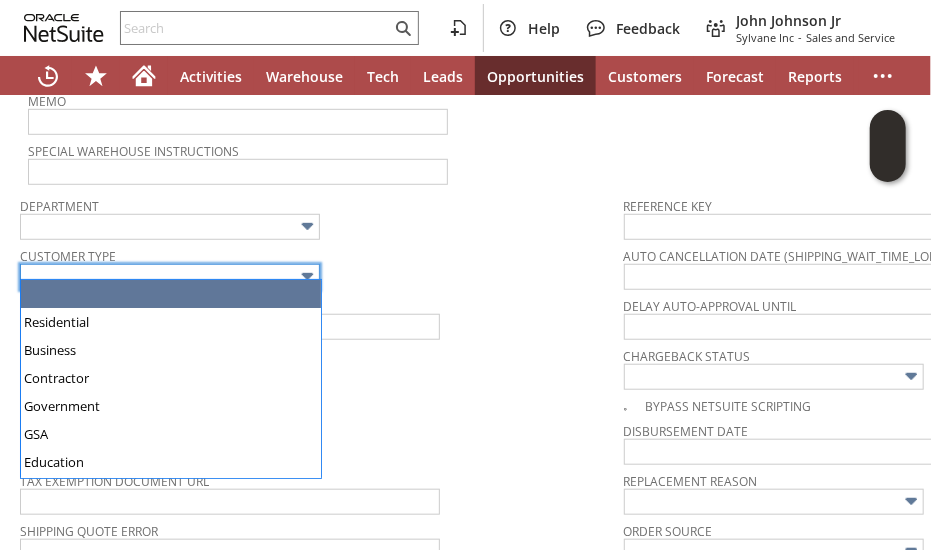 click at bounding box center (170, 277) 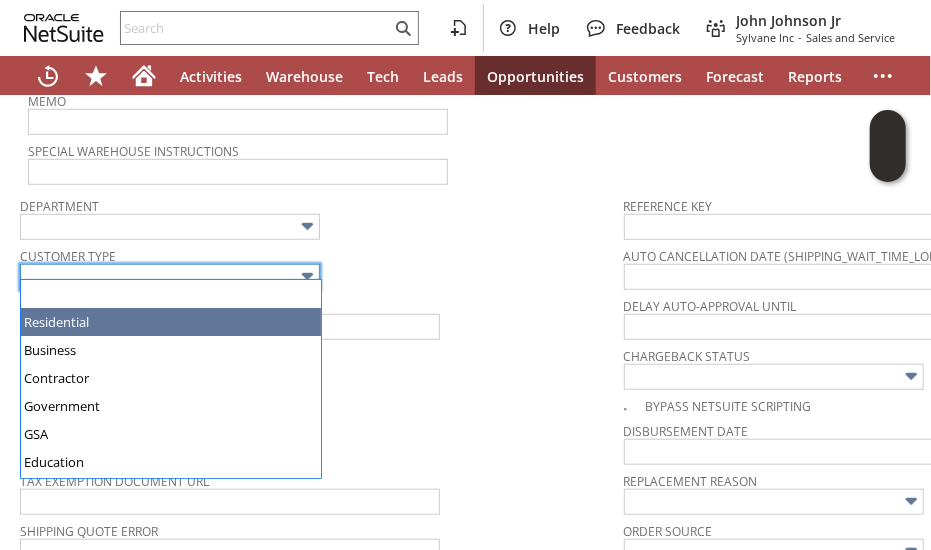 type on "Residential" 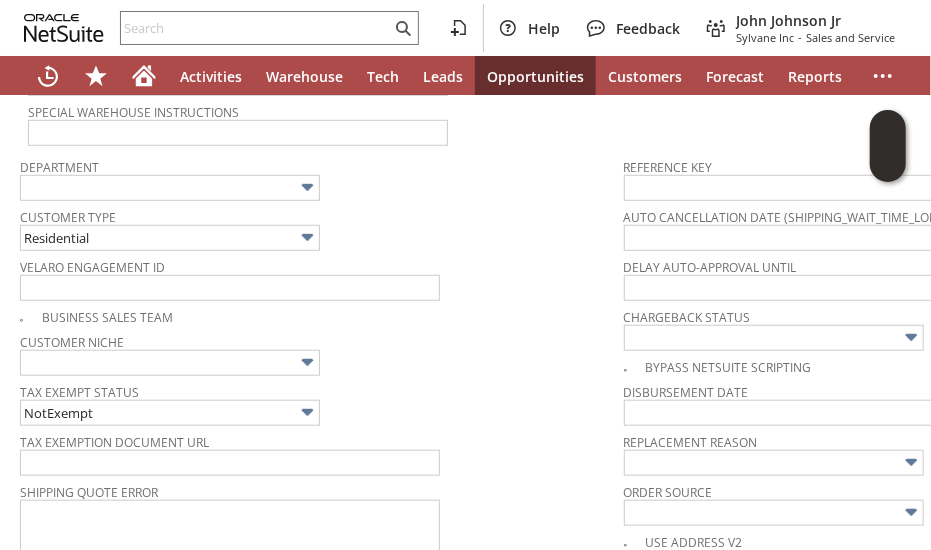 click on "Department
Customer Type
Residential
Velaro Engagement ID
Business Sales Team
Customer Niche
Tax Exempt Status
NotExempt
Tax Exemption Document URL
Shipping Quote Error" at bounding box center (322, 367) 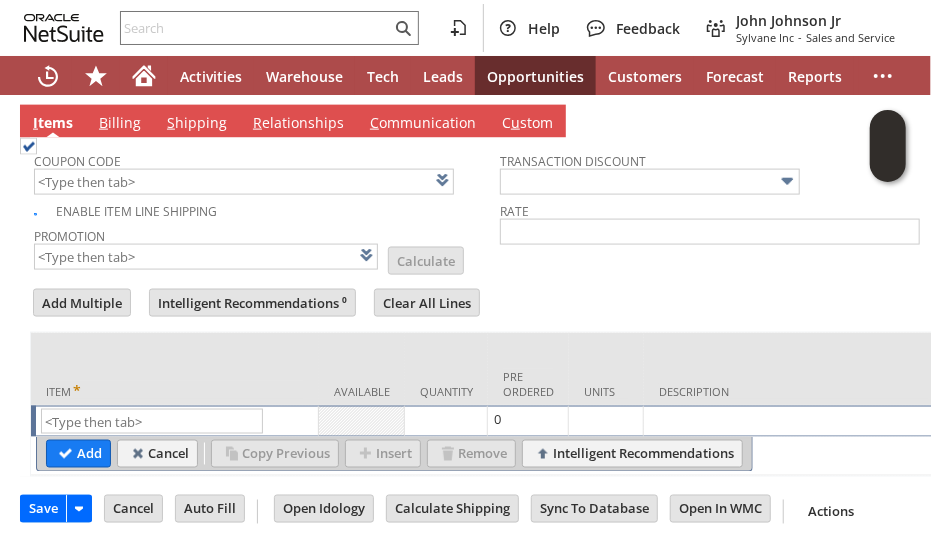 scroll, scrollTop: 1062, scrollLeft: 0, axis: vertical 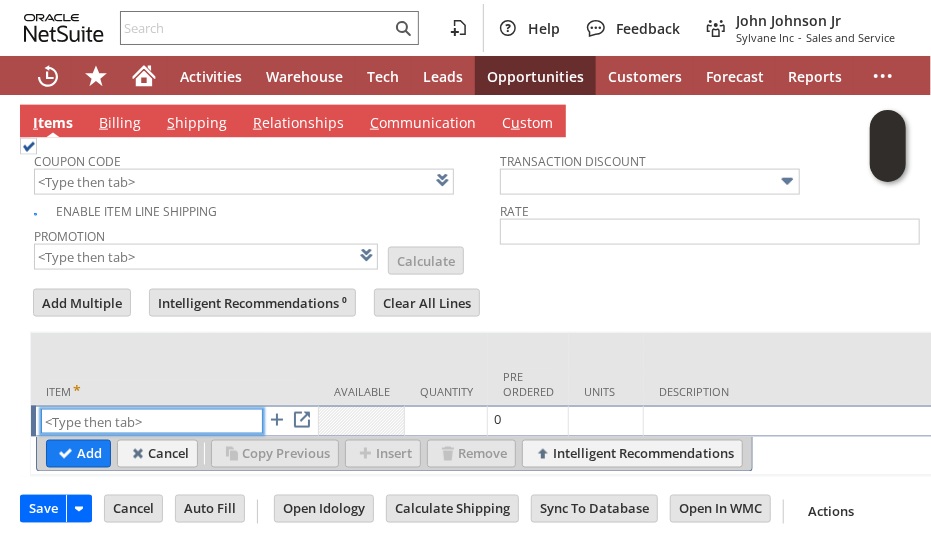 click at bounding box center (152, 421) 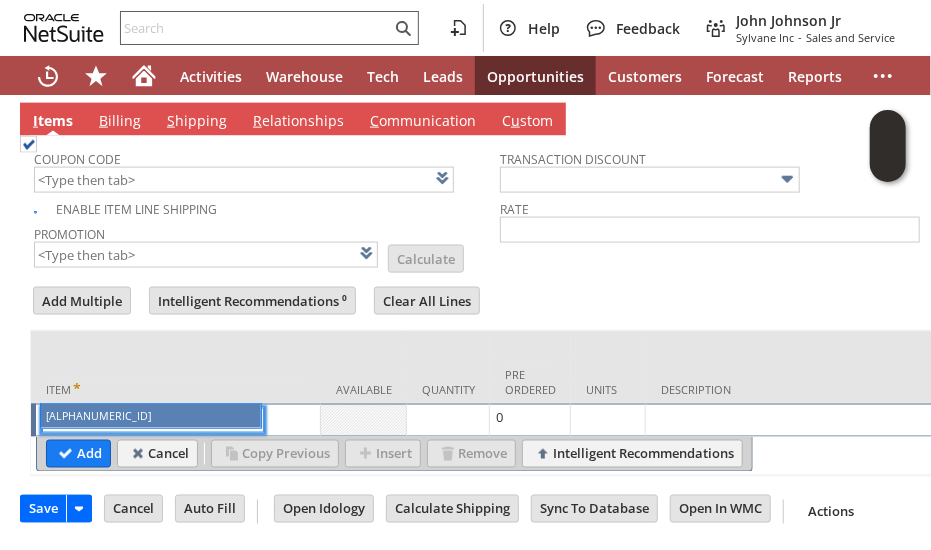 type on "[ALPHANUMERIC_ID]" 